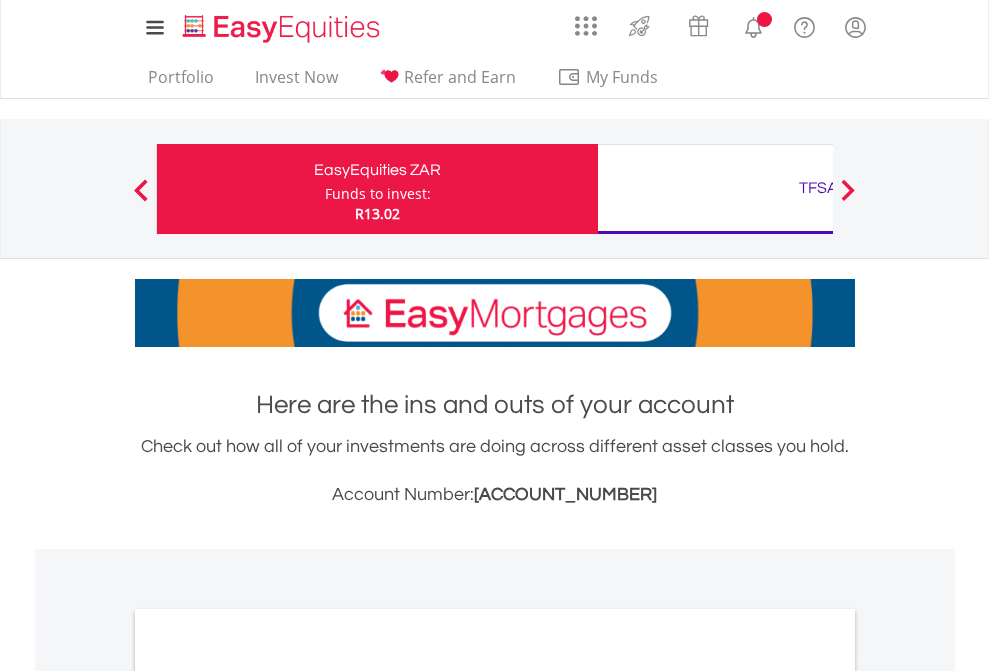 scroll, scrollTop: 0, scrollLeft: 0, axis: both 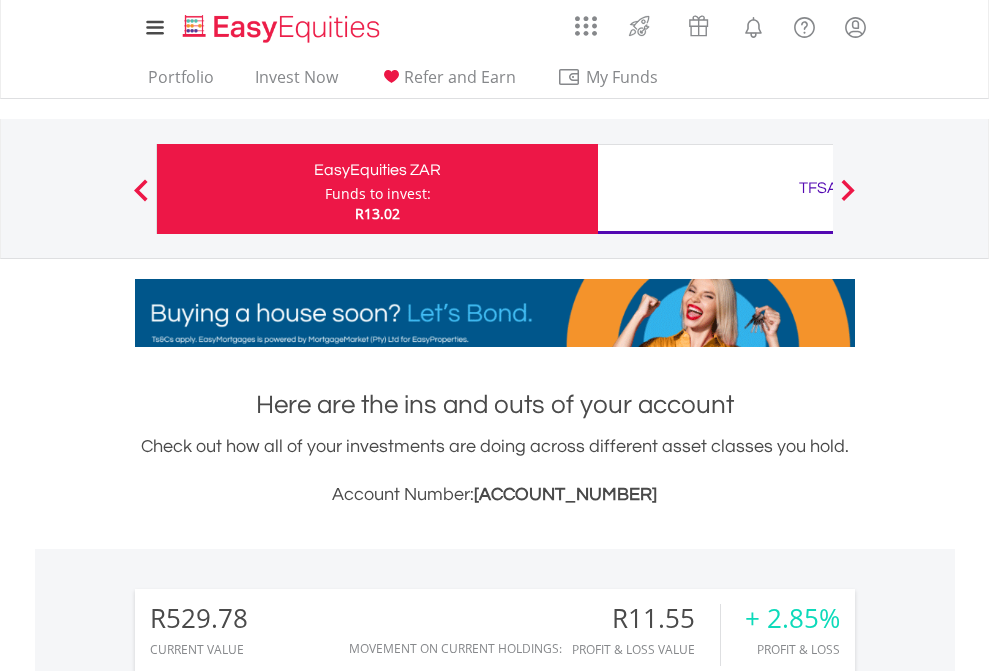 click on "Funds to invest:" at bounding box center (378, 194) 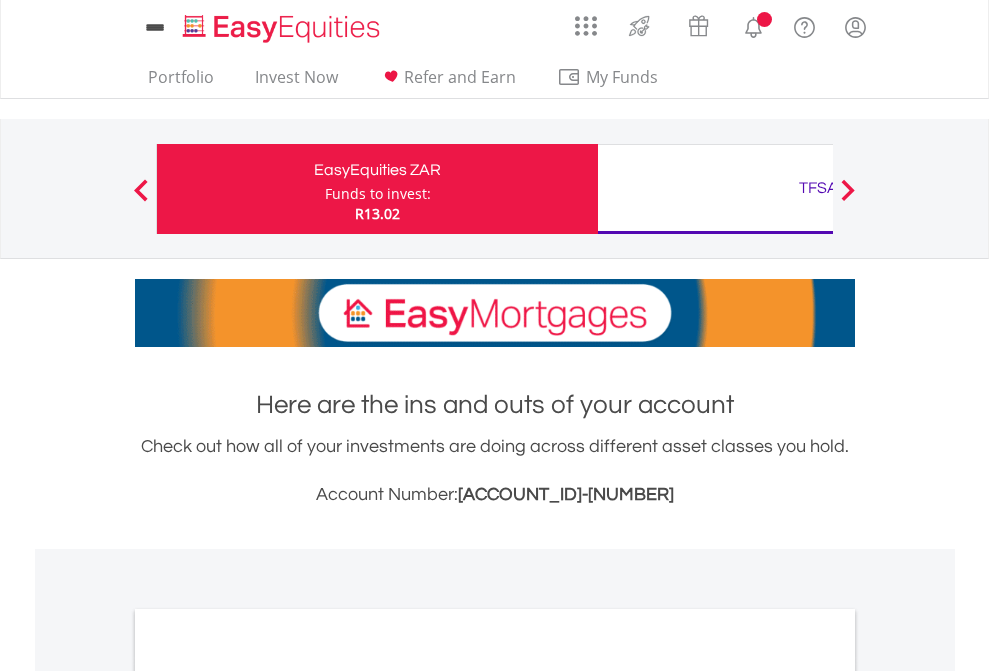 scroll, scrollTop: 0, scrollLeft: 0, axis: both 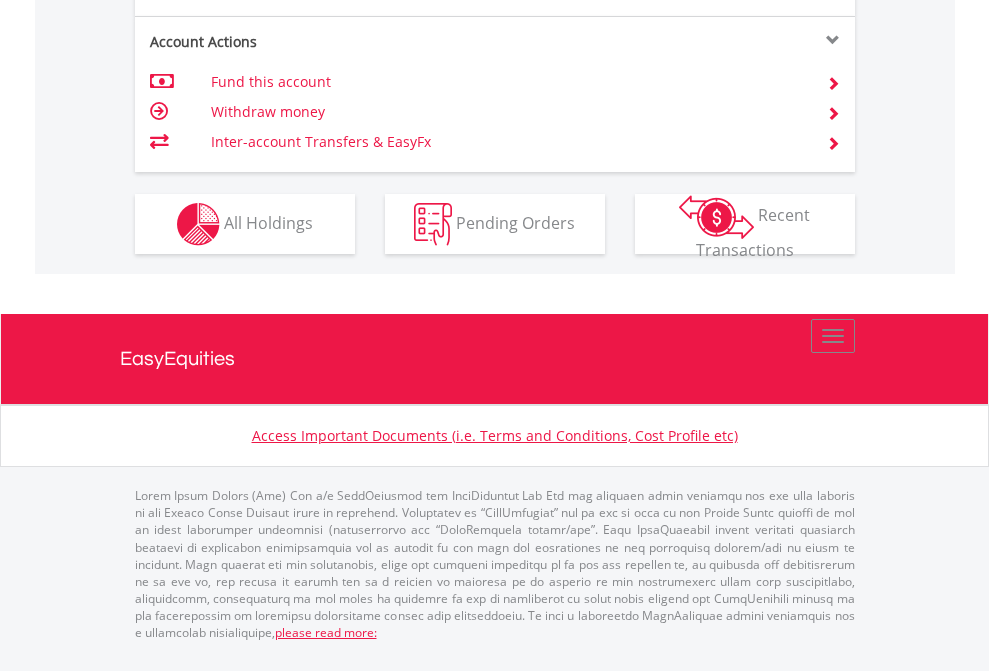 click on "Investment types" at bounding box center (706, -337) 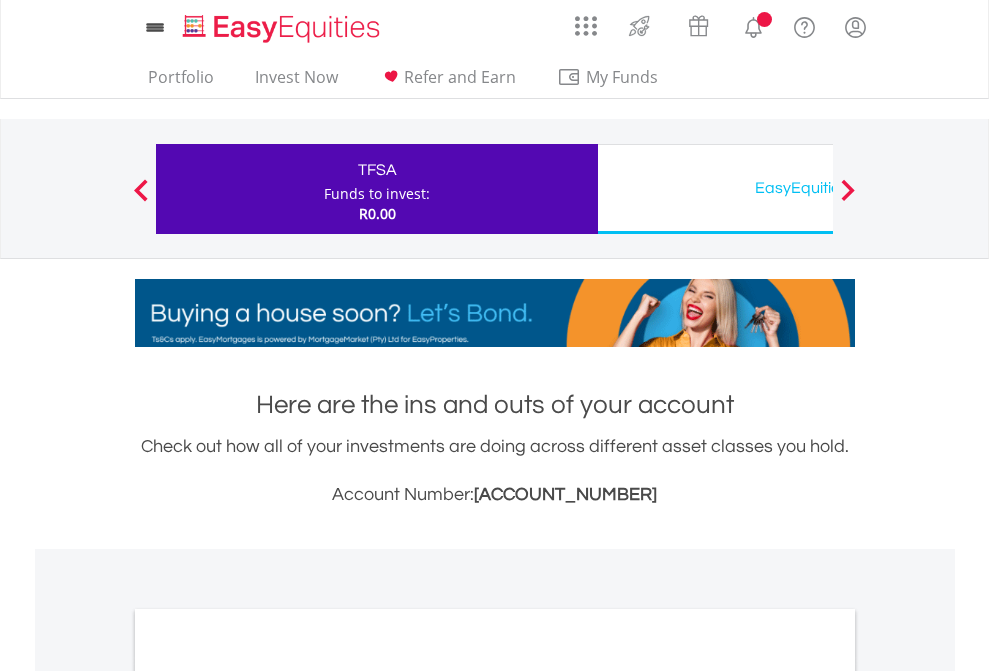 scroll, scrollTop: 0, scrollLeft: 0, axis: both 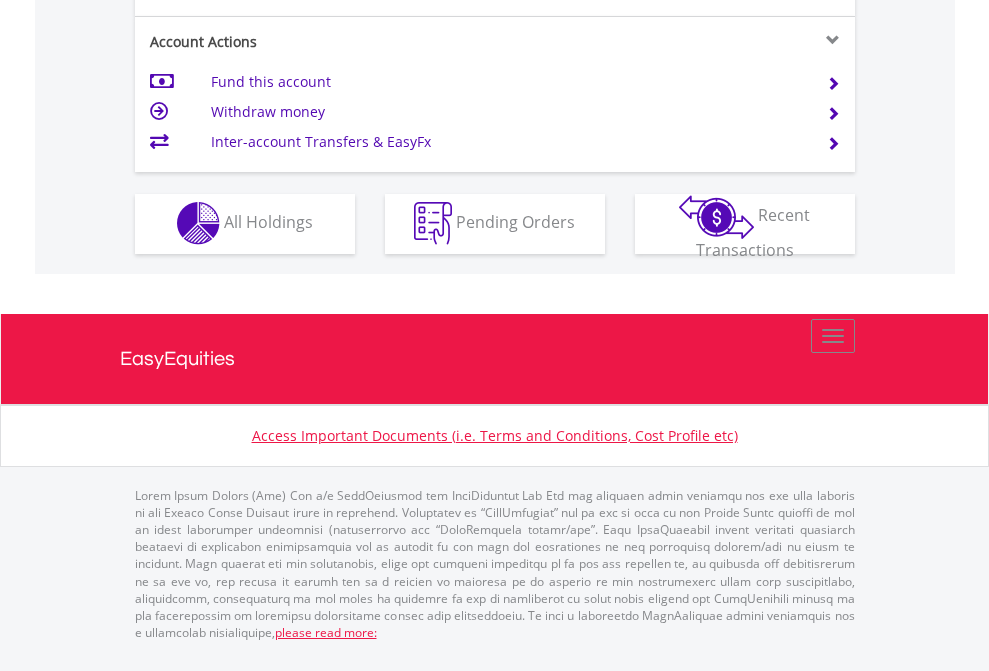 click on "Investment types" at bounding box center (706, -353) 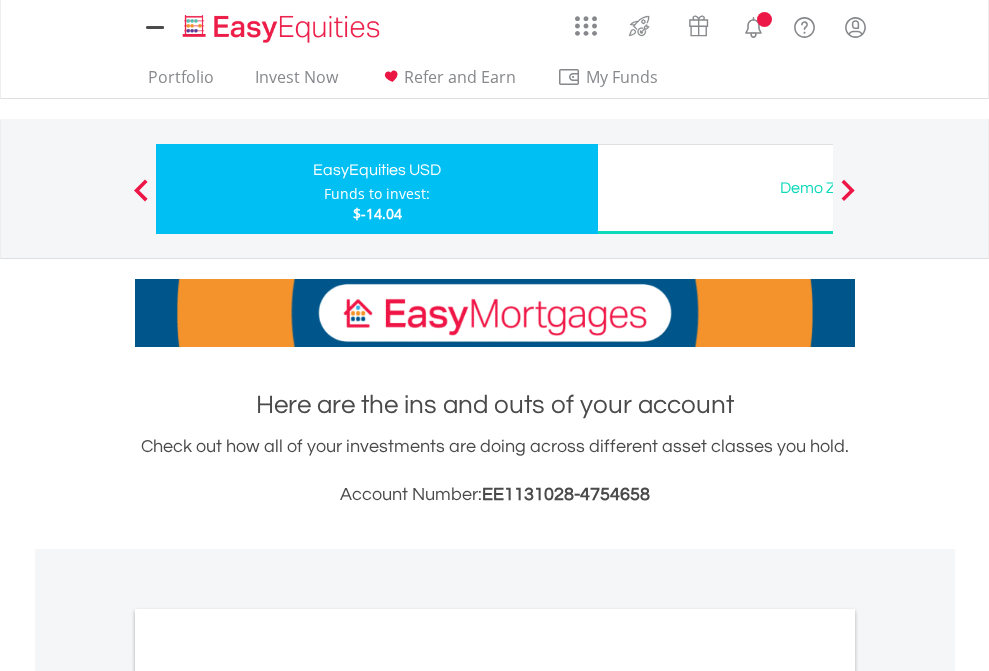 scroll, scrollTop: 0, scrollLeft: 0, axis: both 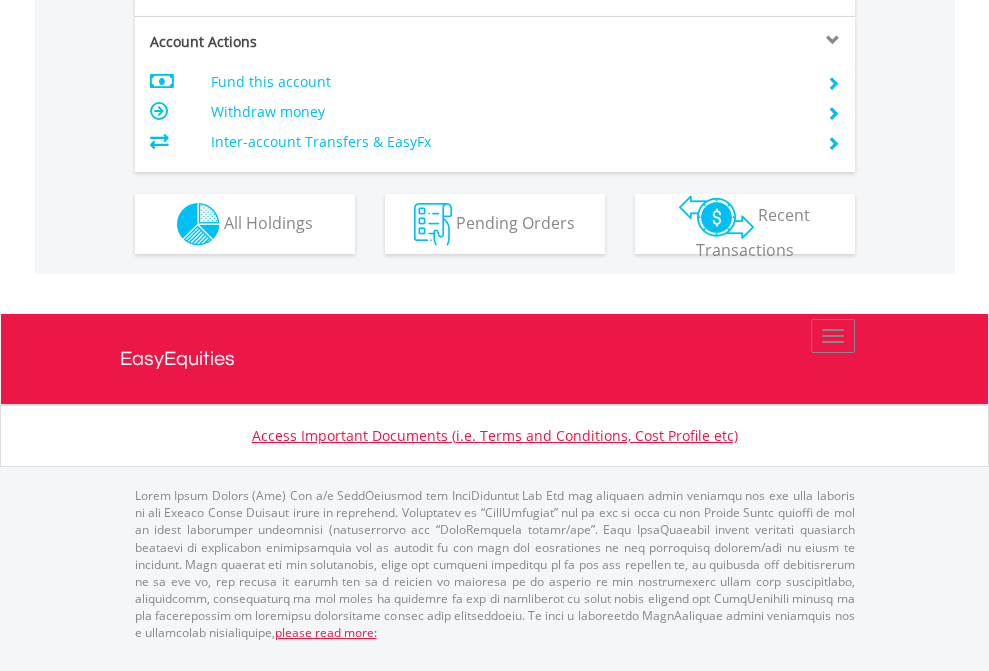 click on "Investment types" at bounding box center [706, -337] 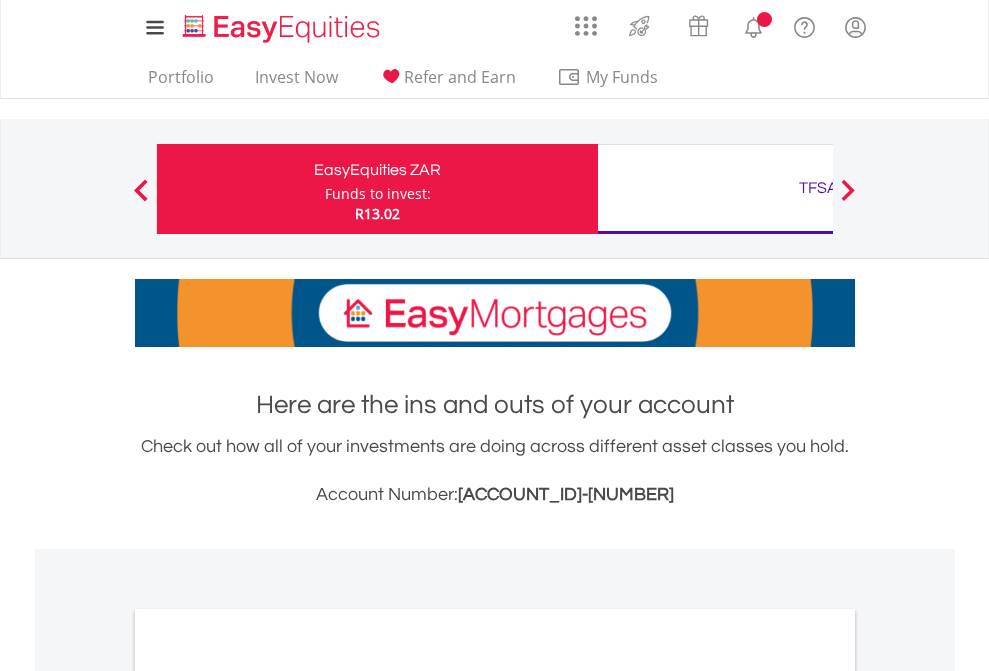 scroll, scrollTop: 1202, scrollLeft: 0, axis: vertical 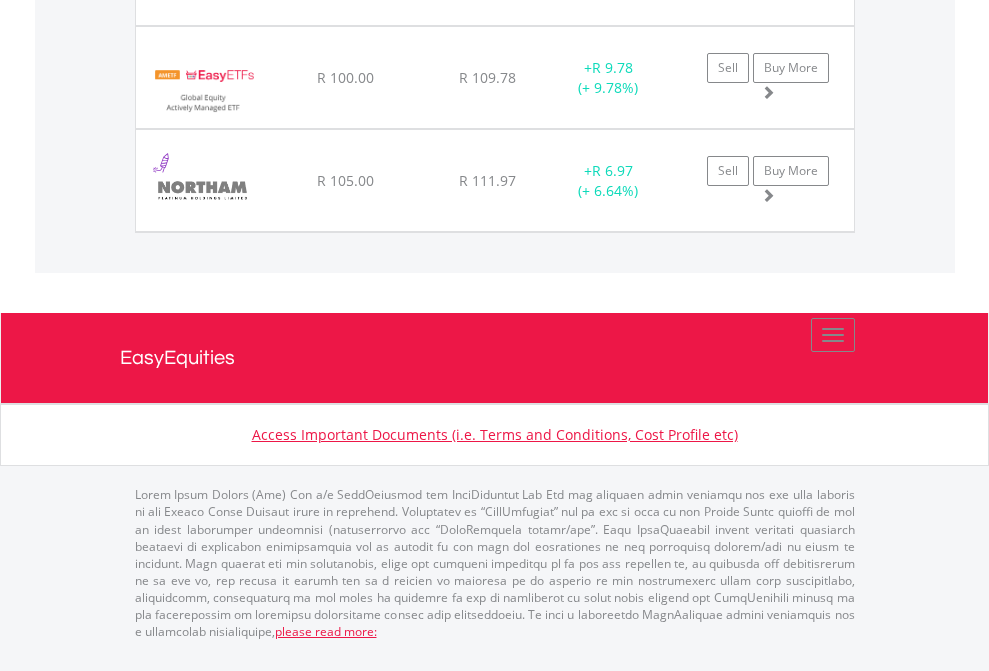 click on "TFSA" at bounding box center (818, -1768) 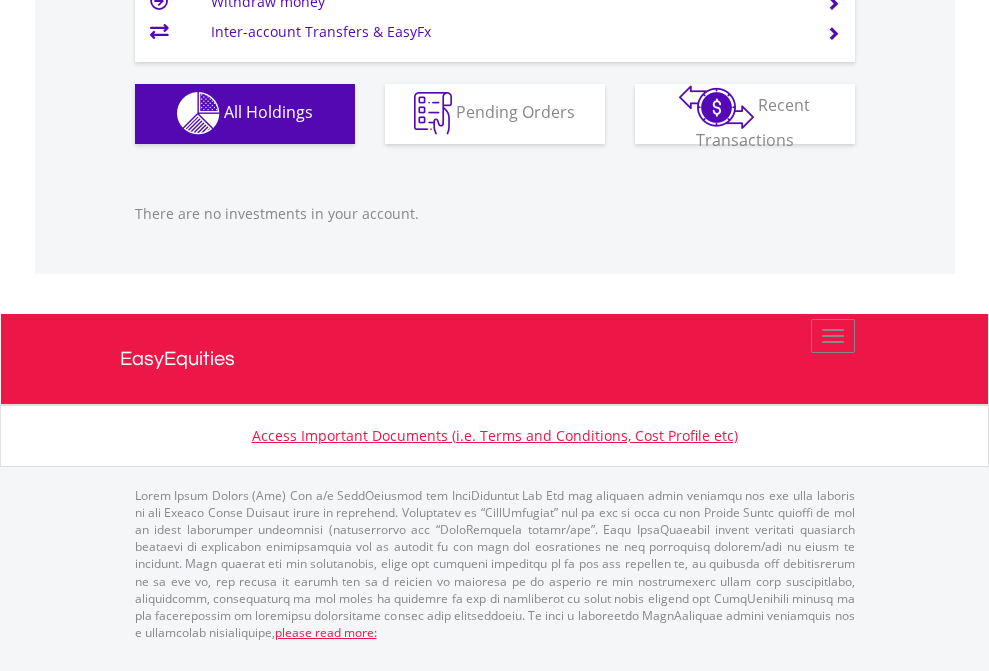 scroll, scrollTop: 1980, scrollLeft: 0, axis: vertical 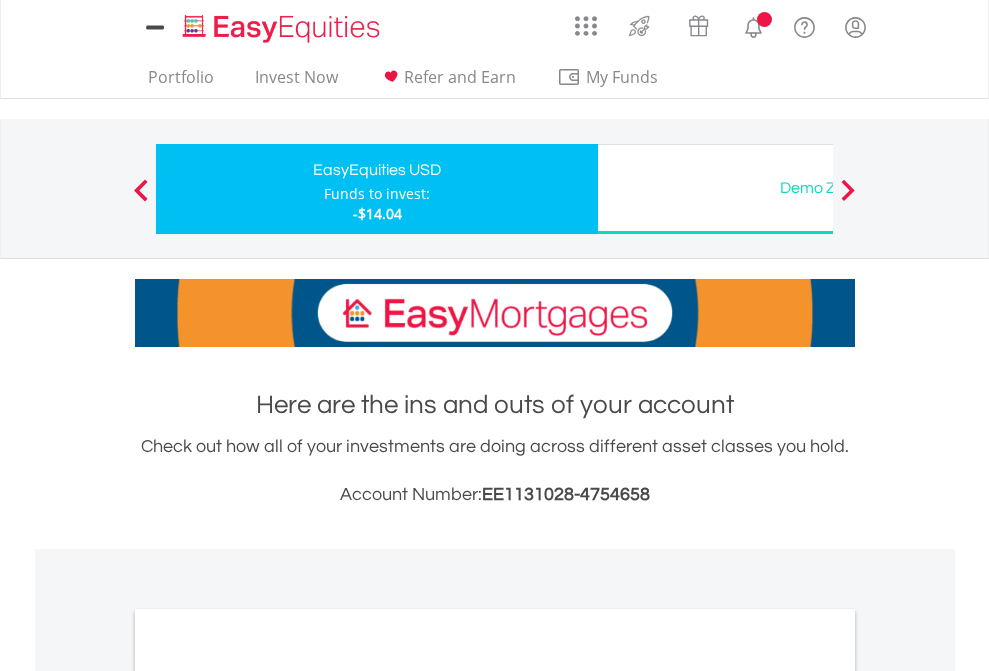 click on "All Holdings" at bounding box center (268, 1096) 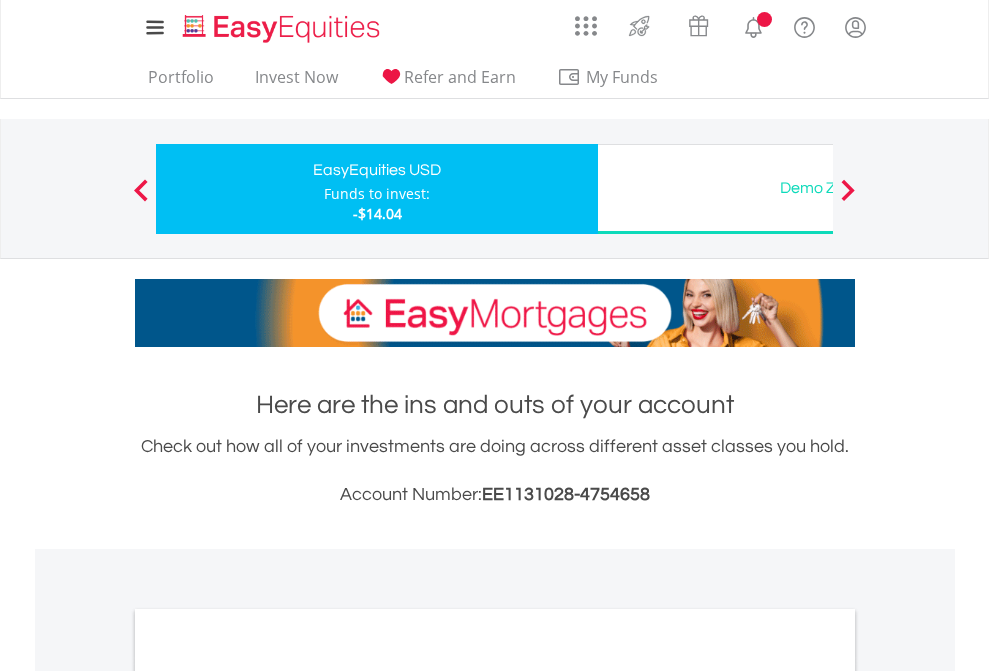 scroll, scrollTop: 1202, scrollLeft: 0, axis: vertical 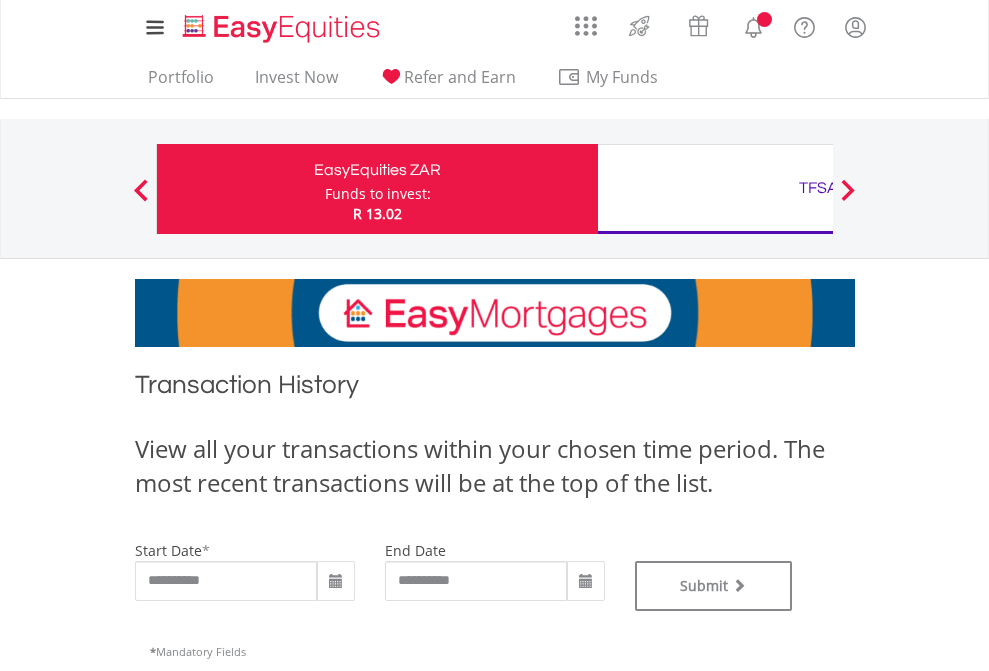 type on "**********" 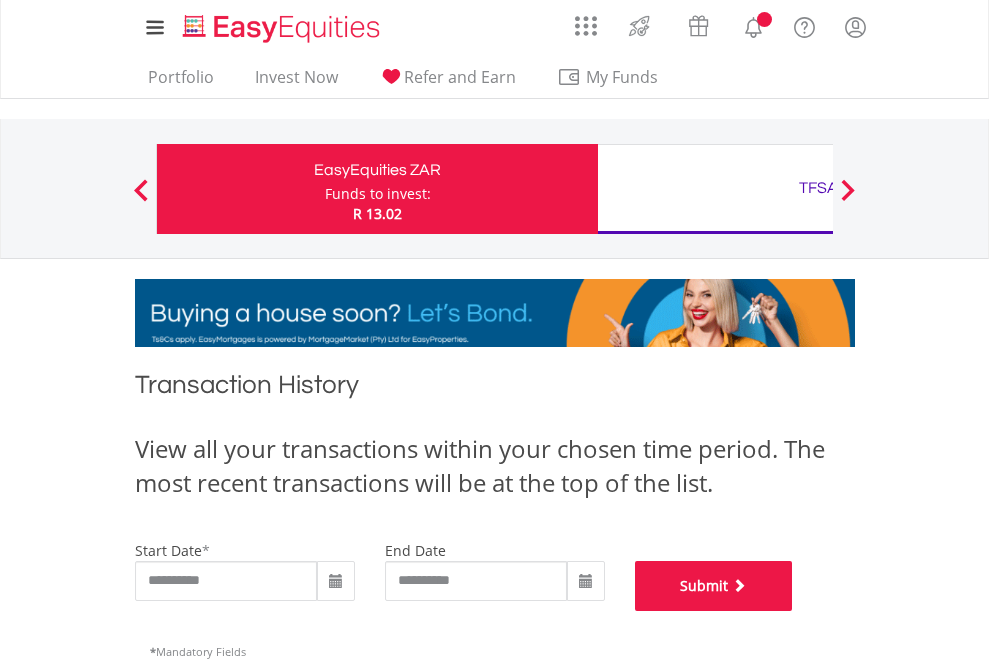 click on "Submit" at bounding box center [714, 586] 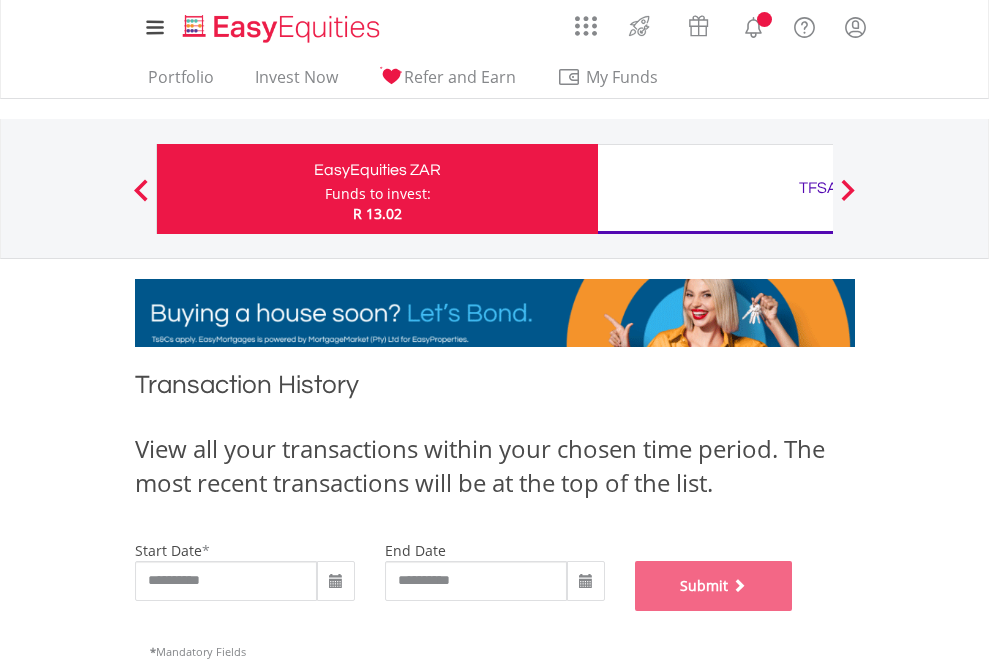 scroll, scrollTop: 811, scrollLeft: 0, axis: vertical 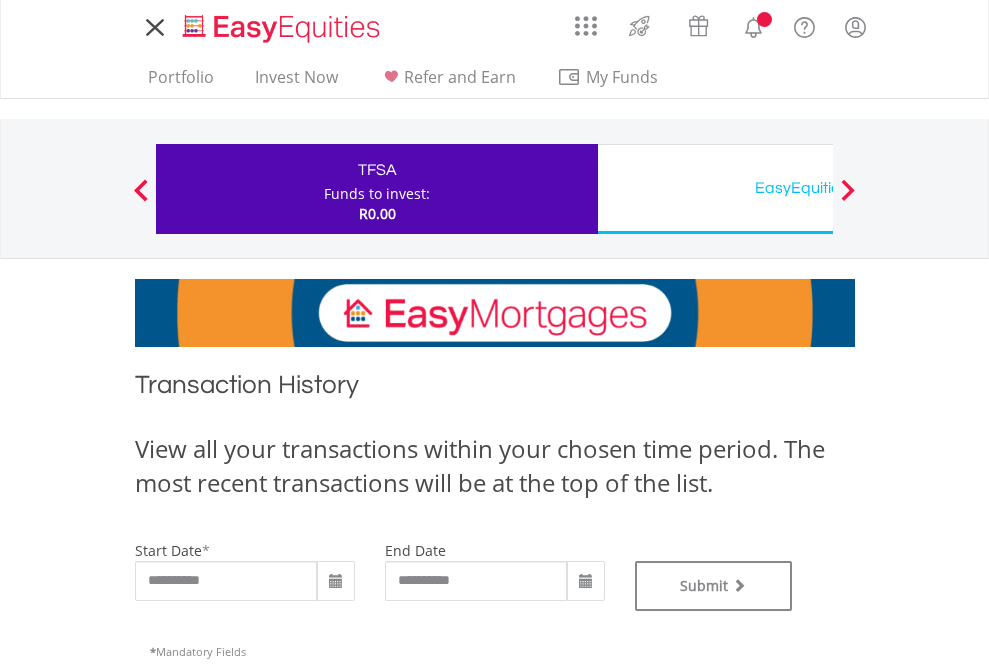 type on "**********" 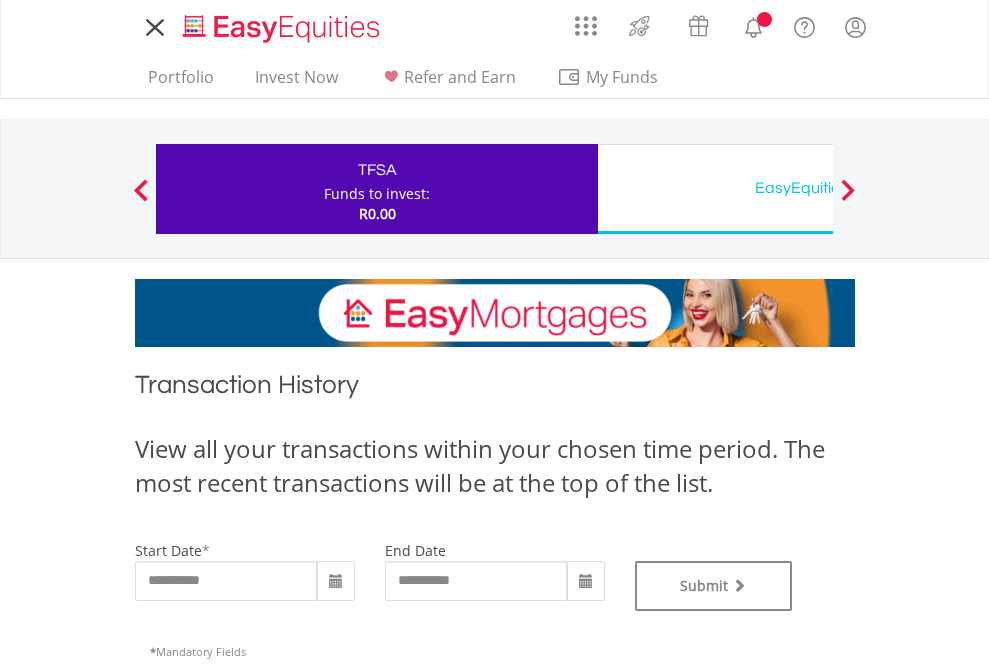 type on "**********" 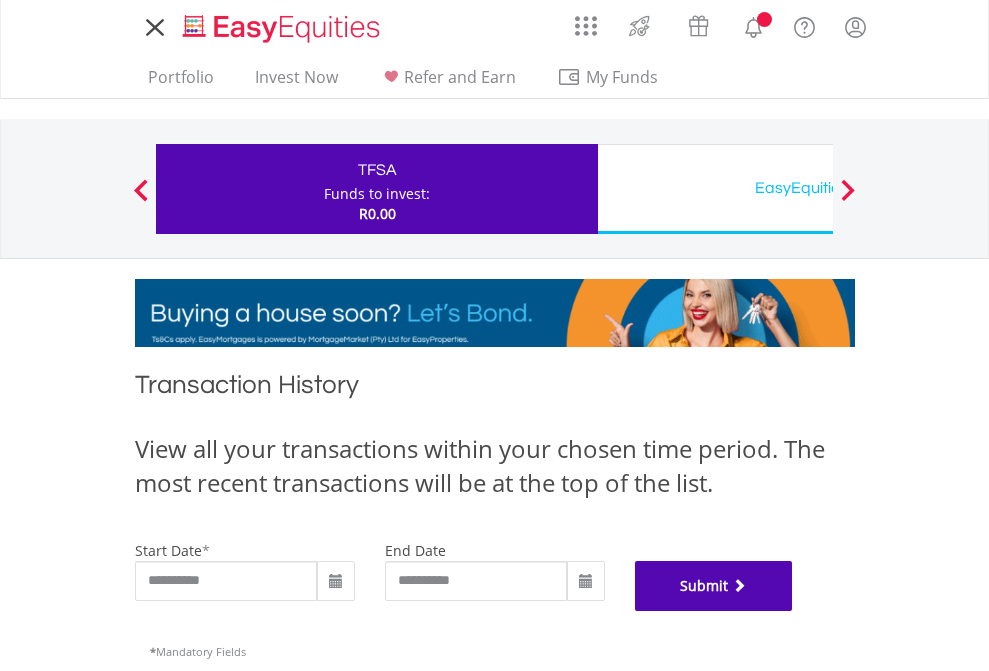 click on "Submit" at bounding box center (714, 586) 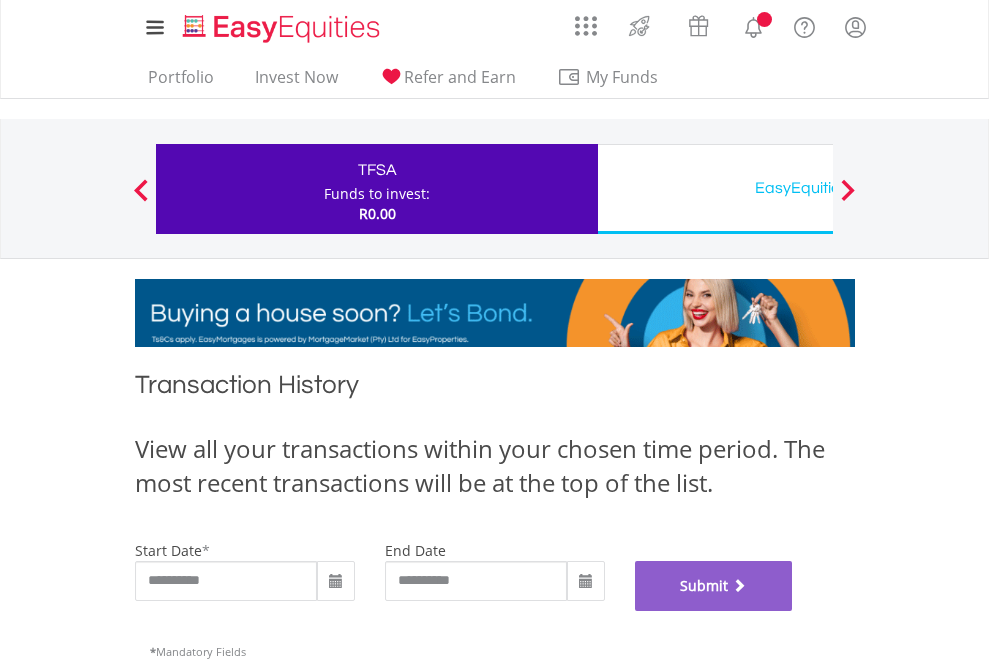 scroll, scrollTop: 811, scrollLeft: 0, axis: vertical 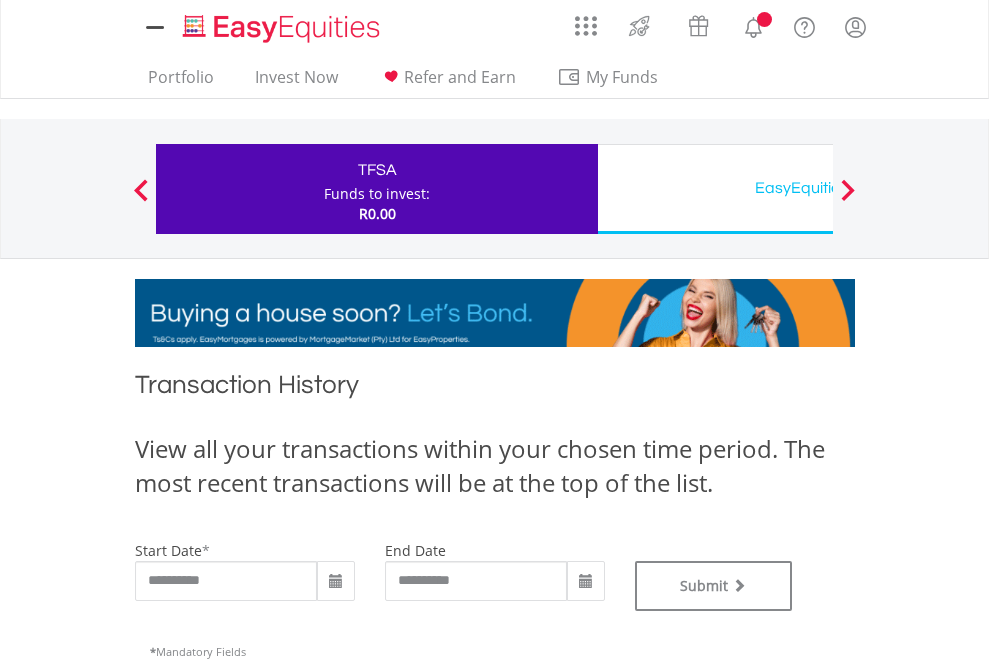 click on "EasyEquities USD" at bounding box center [818, 188] 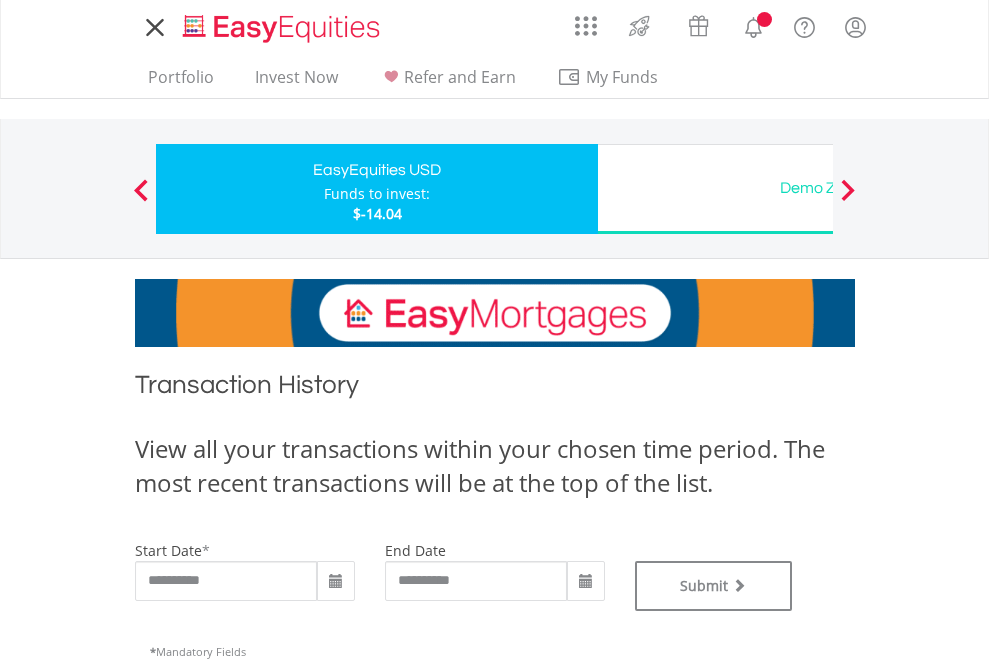 scroll, scrollTop: 0, scrollLeft: 0, axis: both 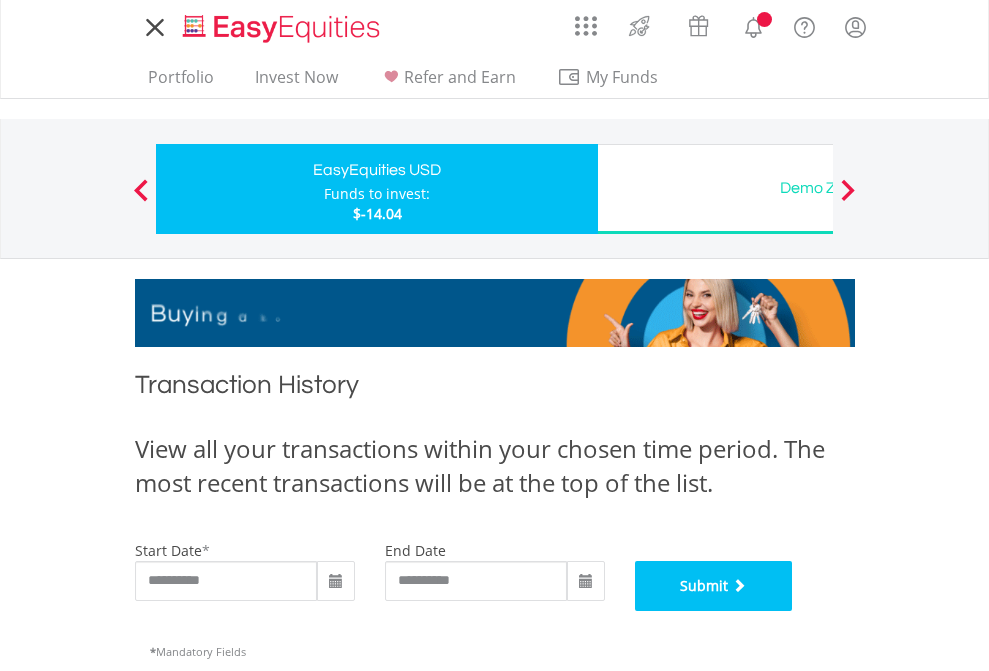 click on "Submit" at bounding box center (714, 586) 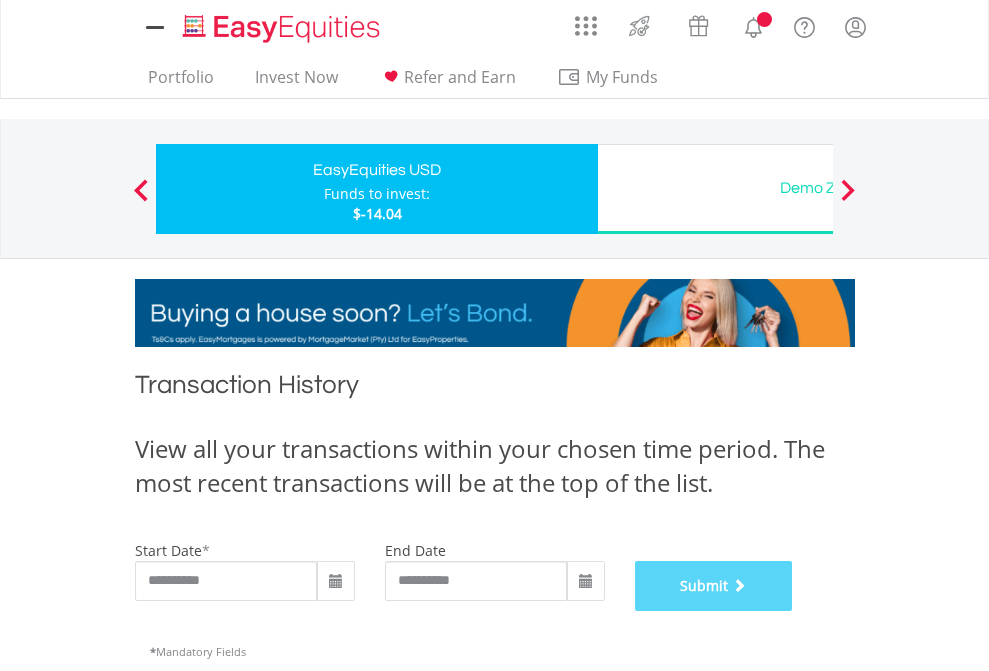 scroll, scrollTop: 811, scrollLeft: 0, axis: vertical 